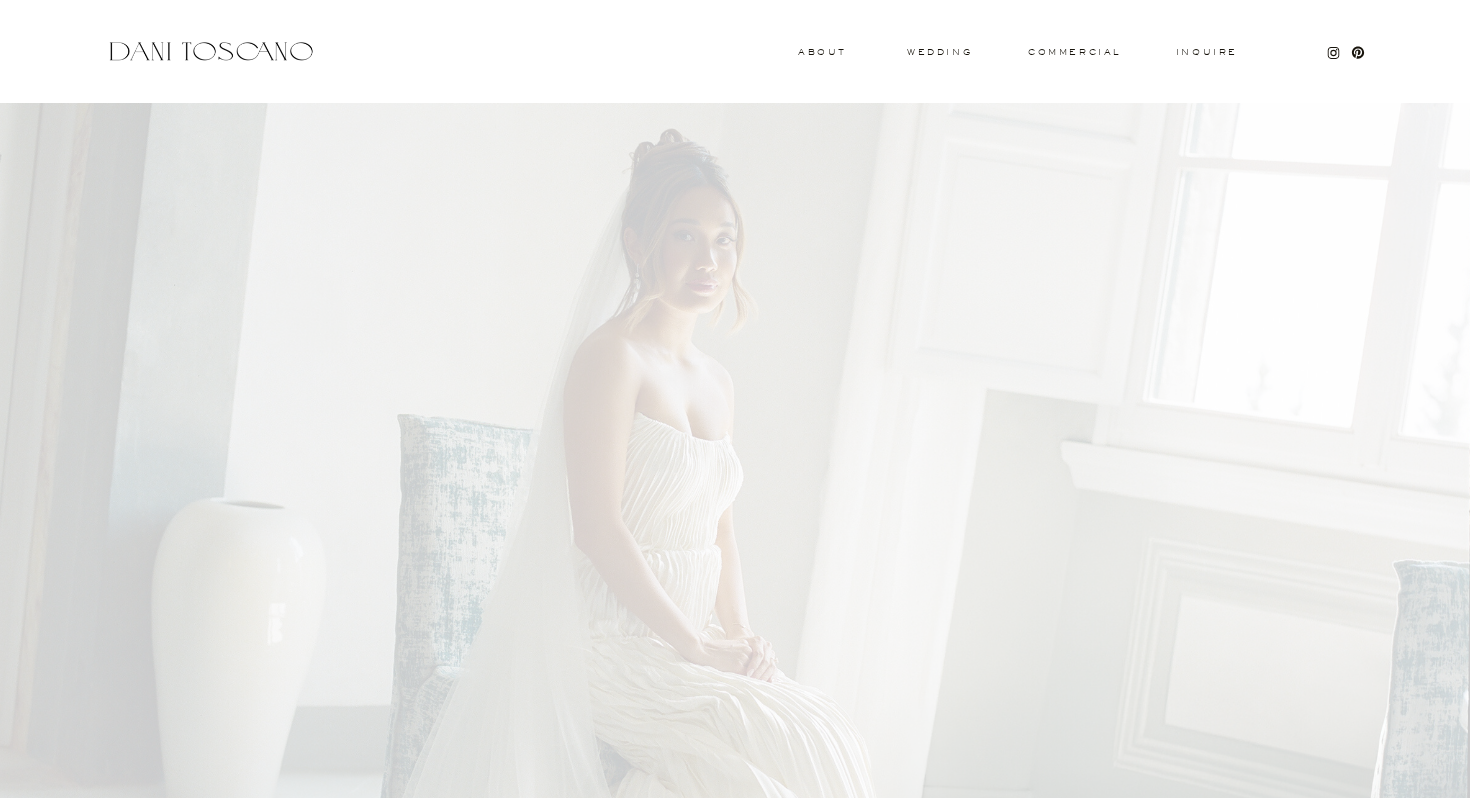 scroll, scrollTop: 0, scrollLeft: 0, axis: both 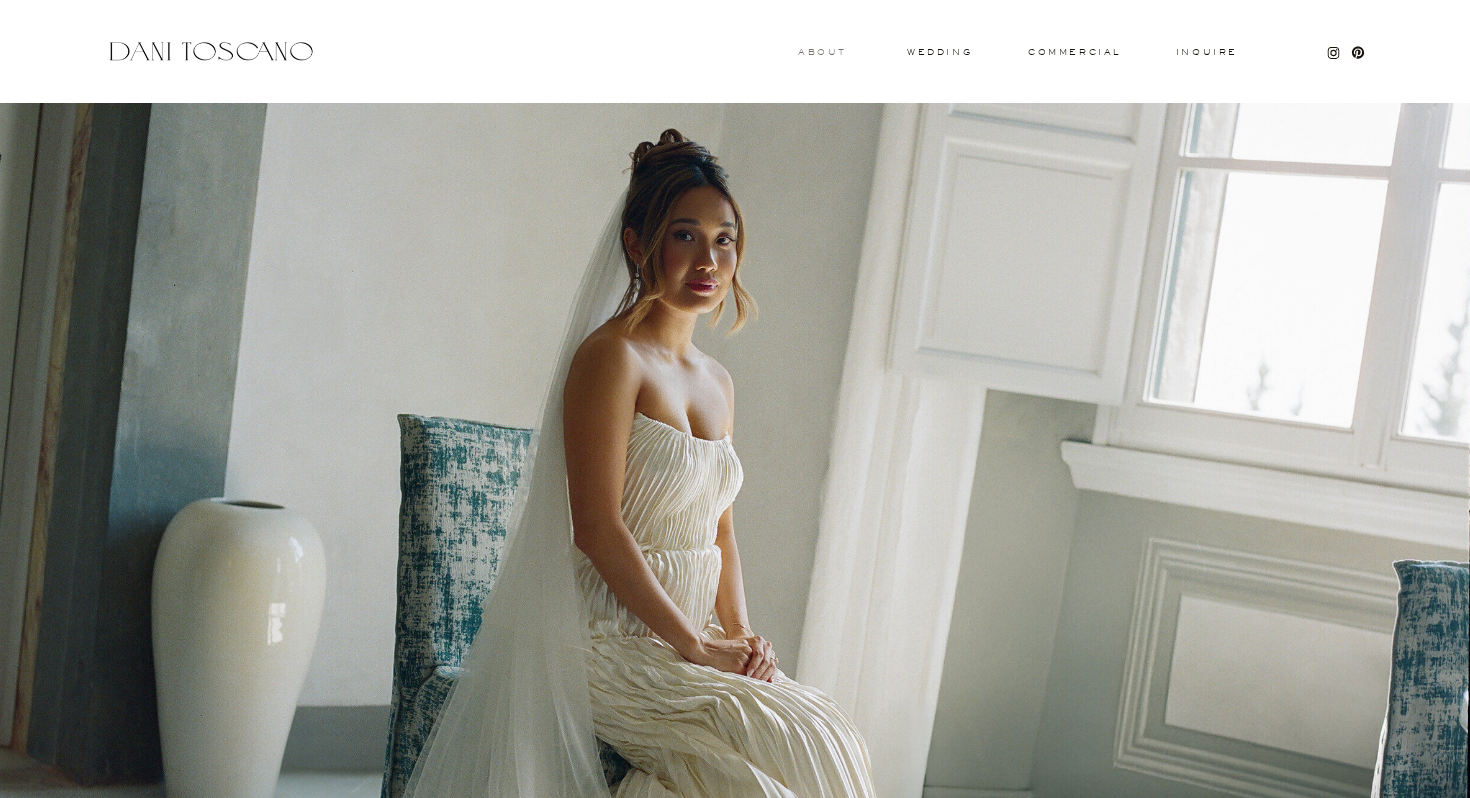 click on "About" at bounding box center [820, 51] 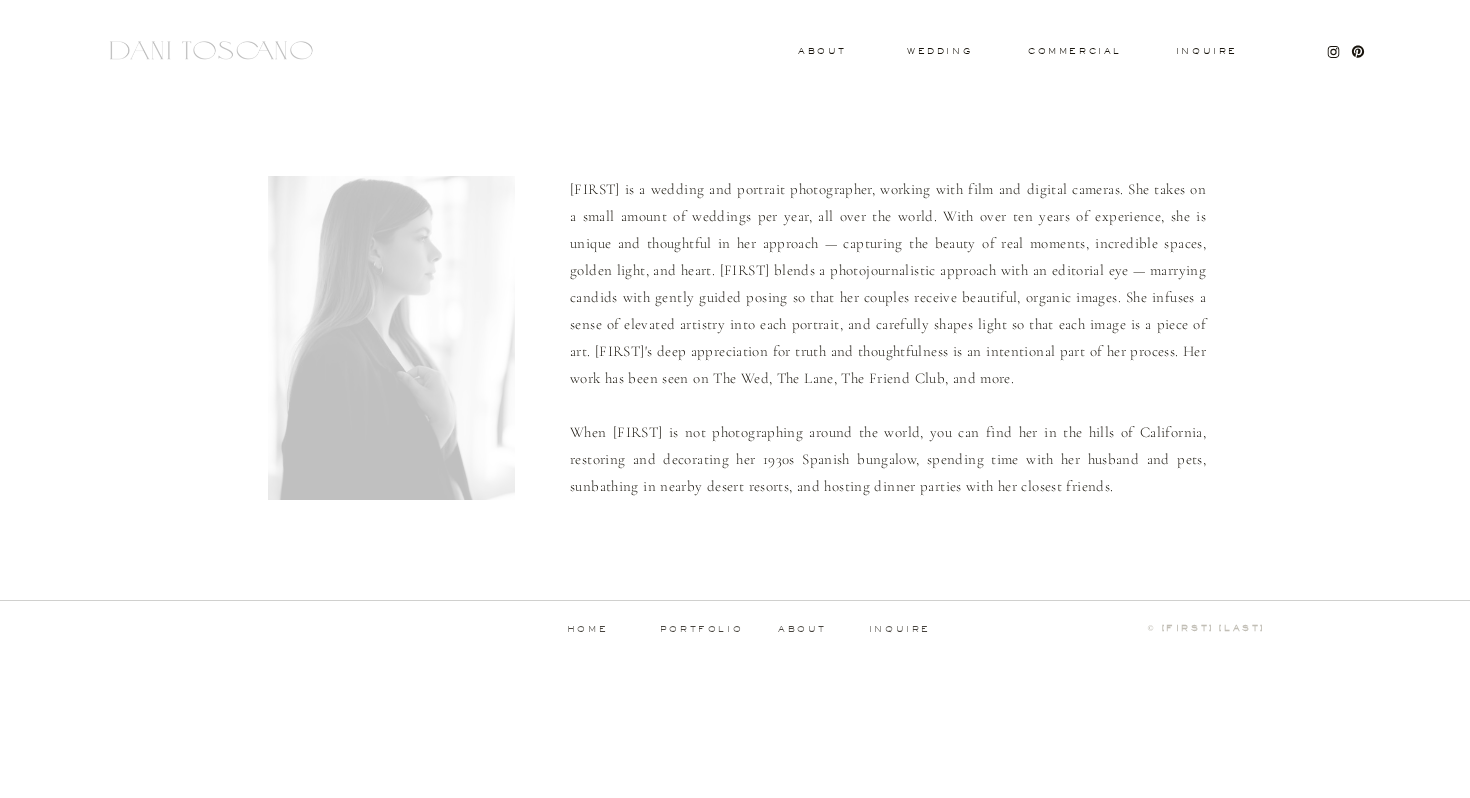 scroll, scrollTop: 0, scrollLeft: 0, axis: both 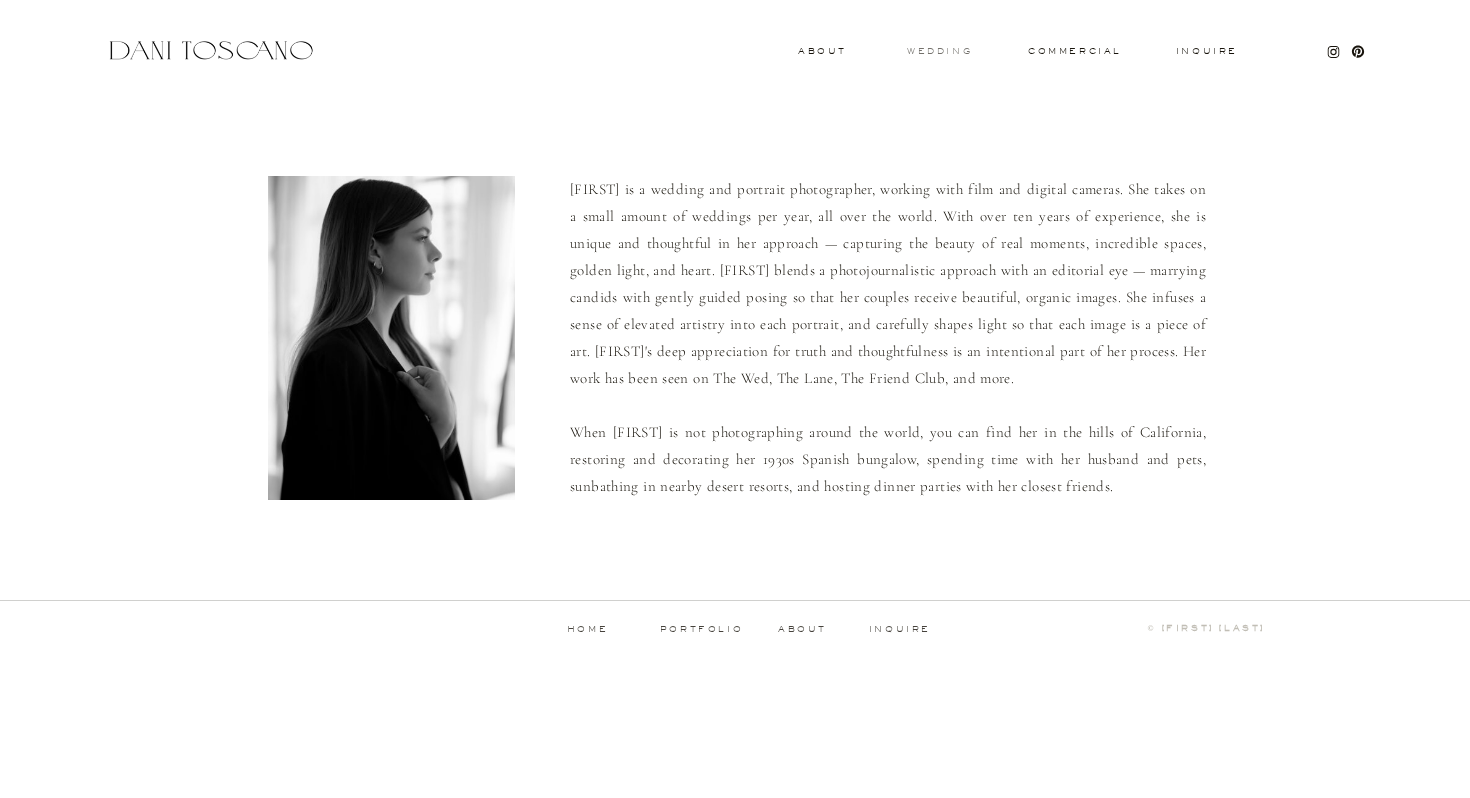click on "wedding" at bounding box center (939, 50) 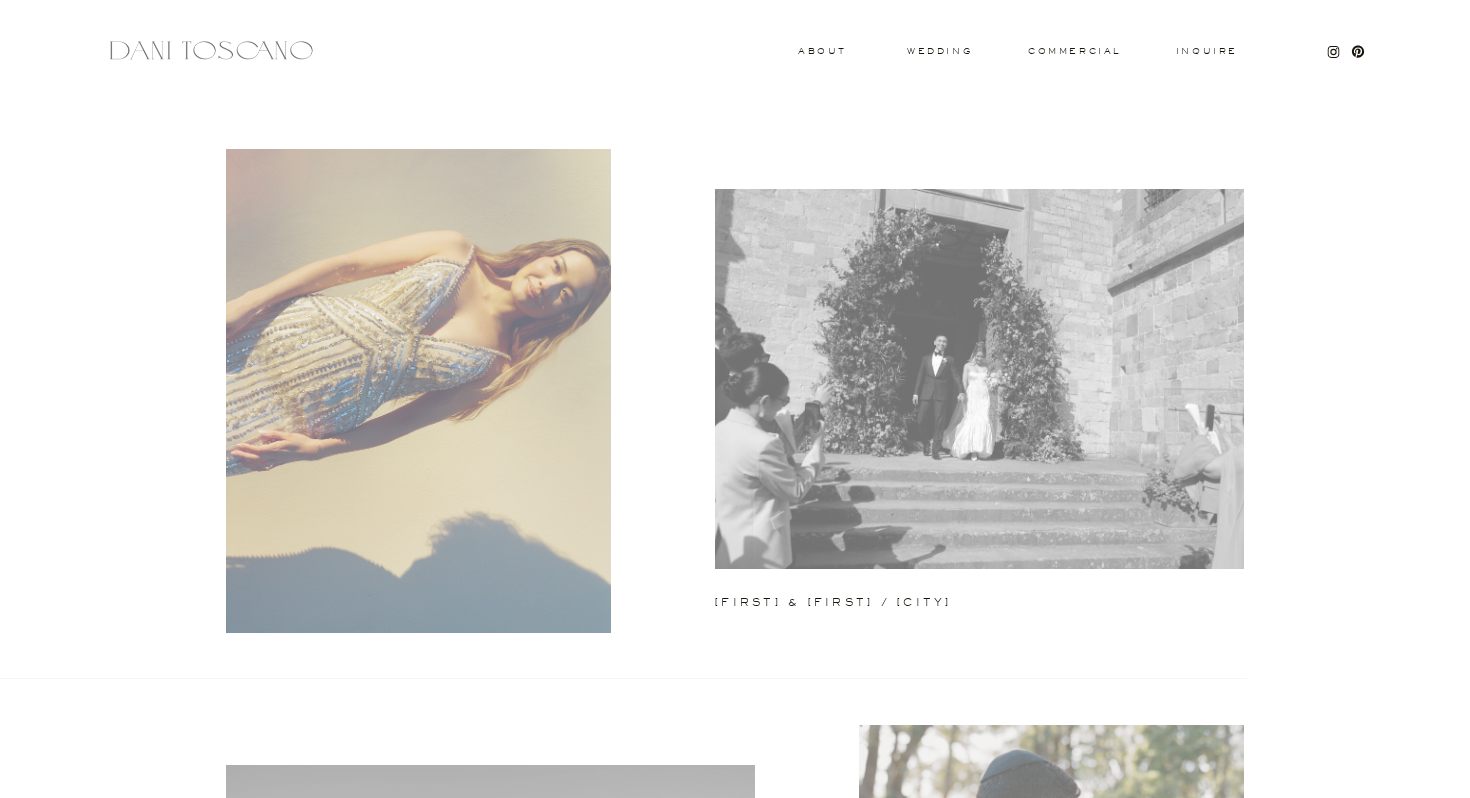scroll, scrollTop: 0, scrollLeft: 0, axis: both 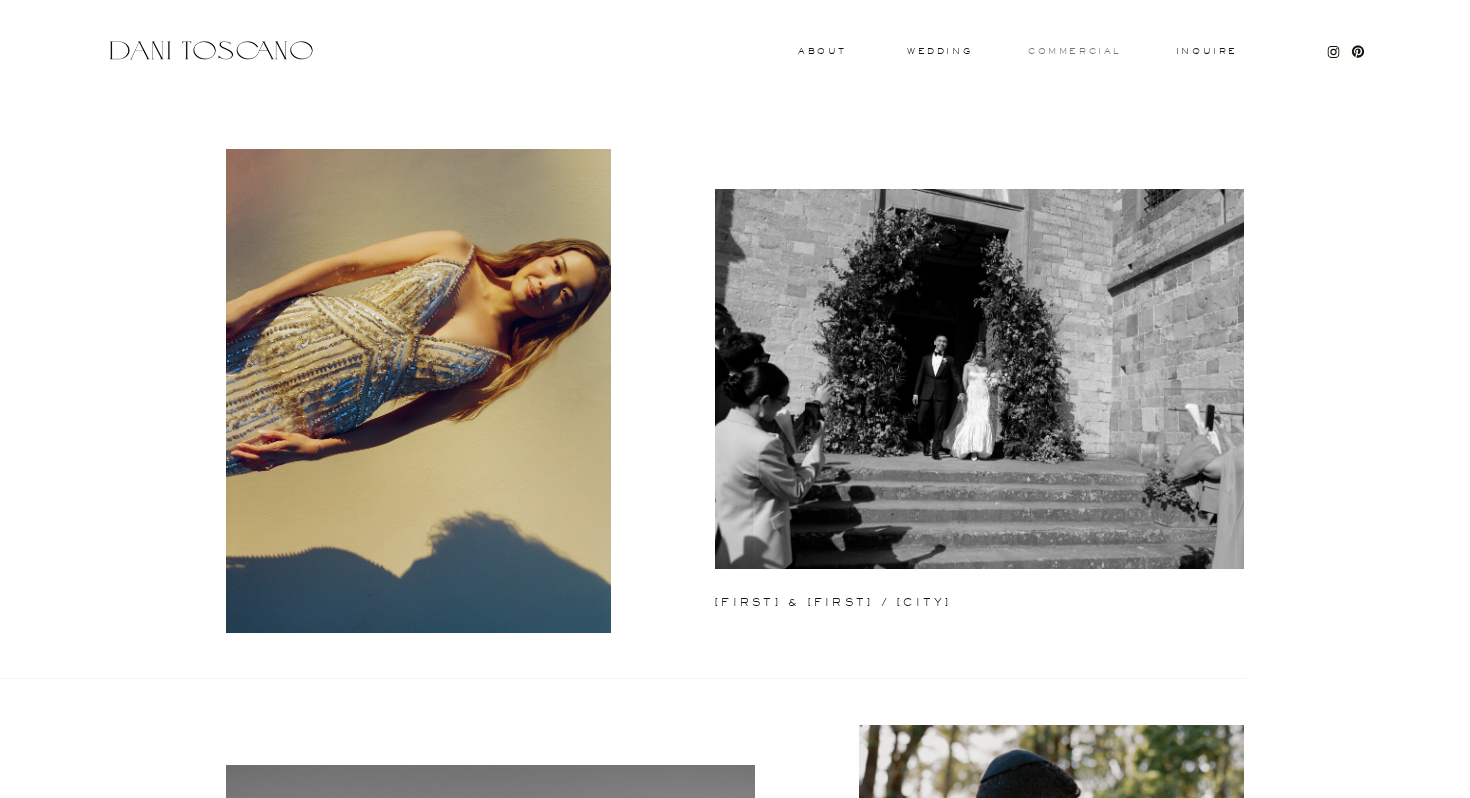 click on "commercial" at bounding box center (1074, 51) 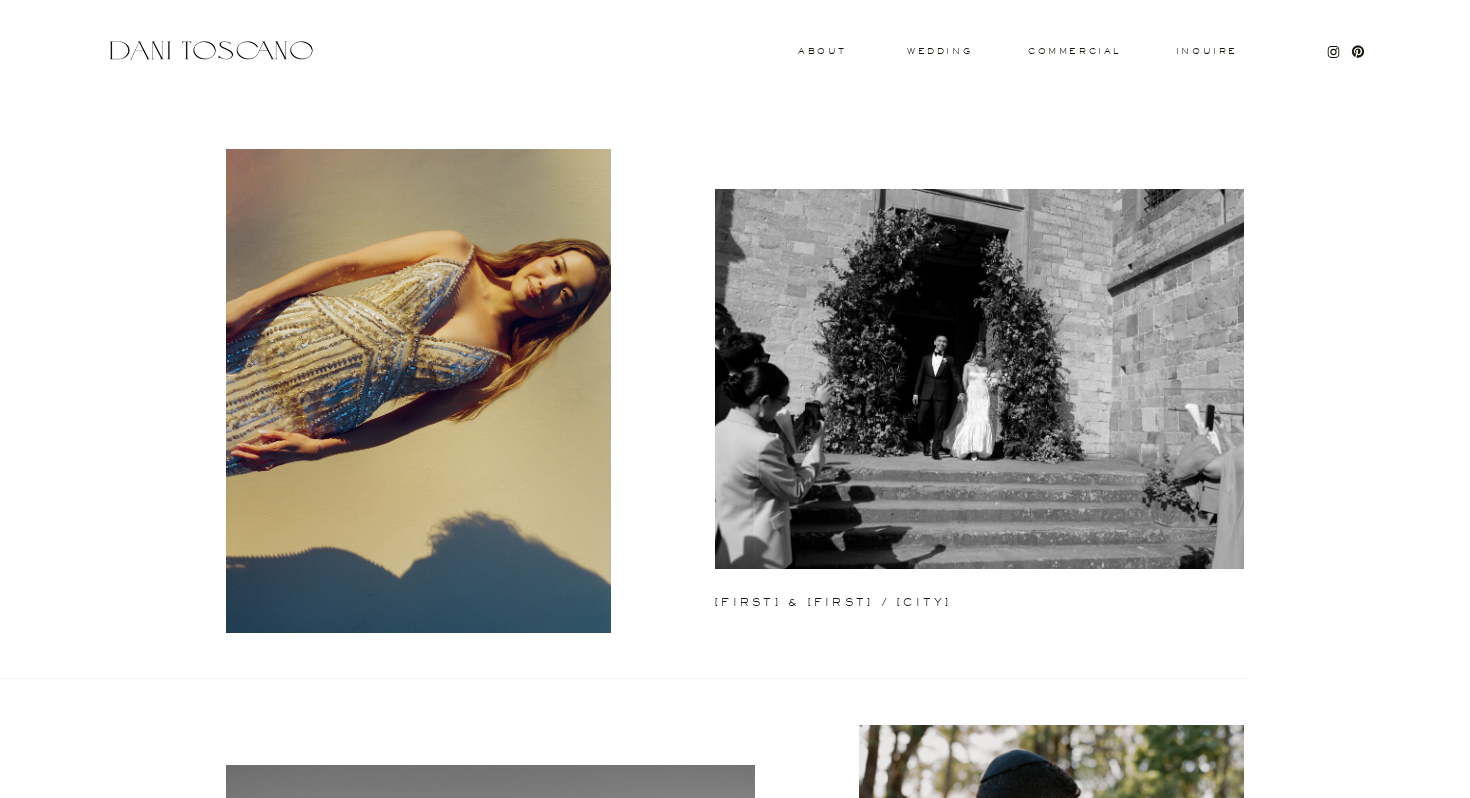 scroll, scrollTop: 12, scrollLeft: 0, axis: vertical 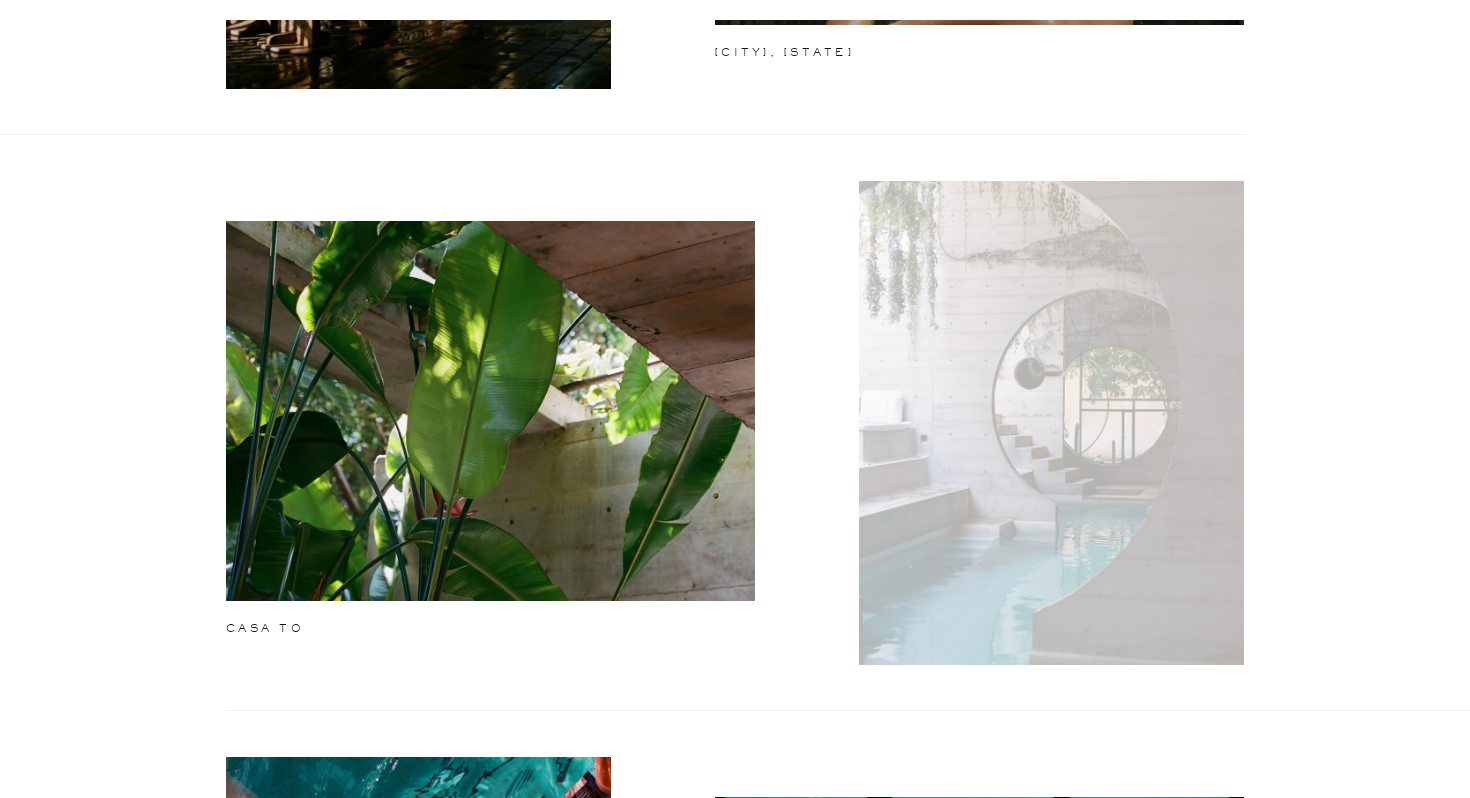 click at bounding box center [1051, 423] 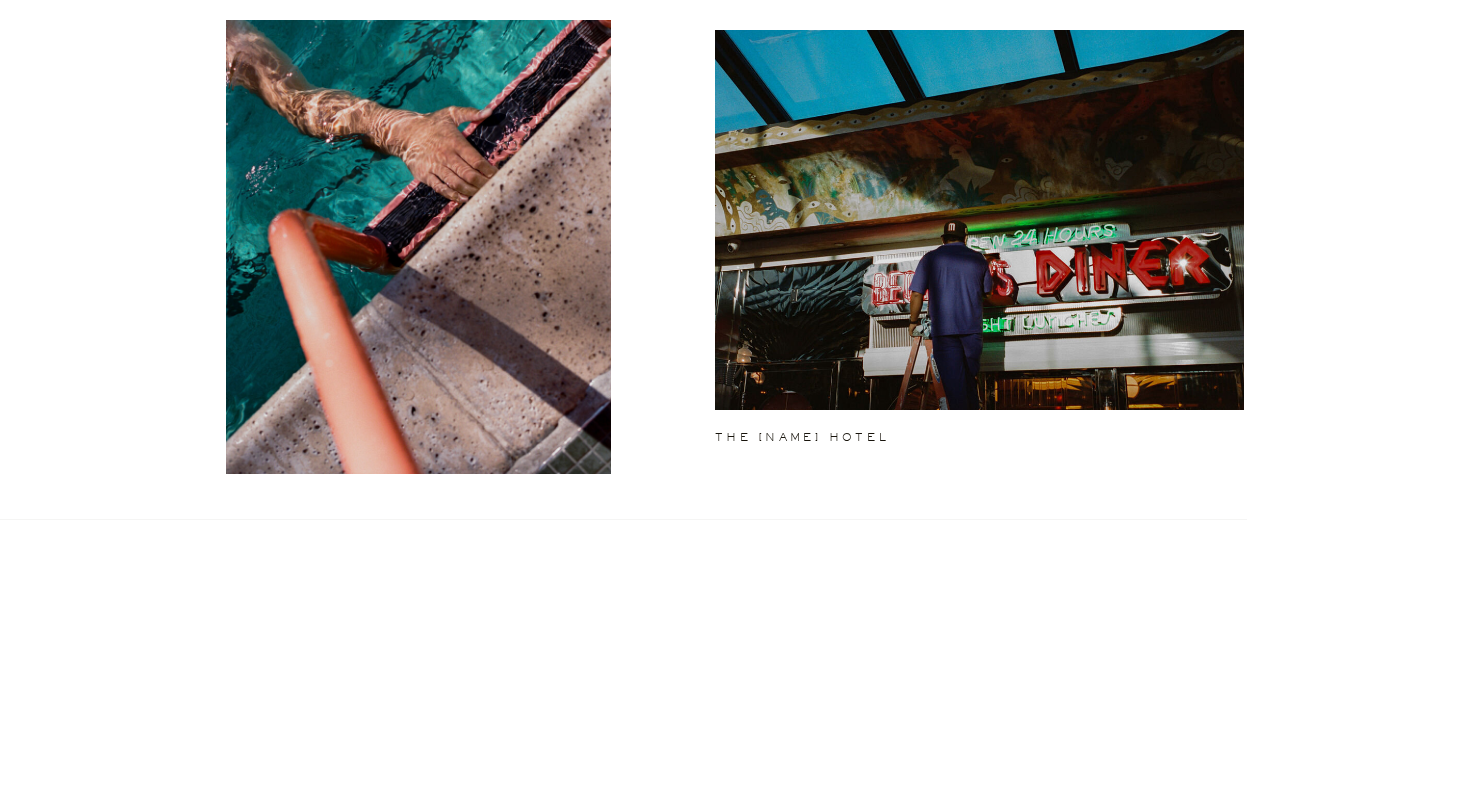 scroll, scrollTop: 2361, scrollLeft: 0, axis: vertical 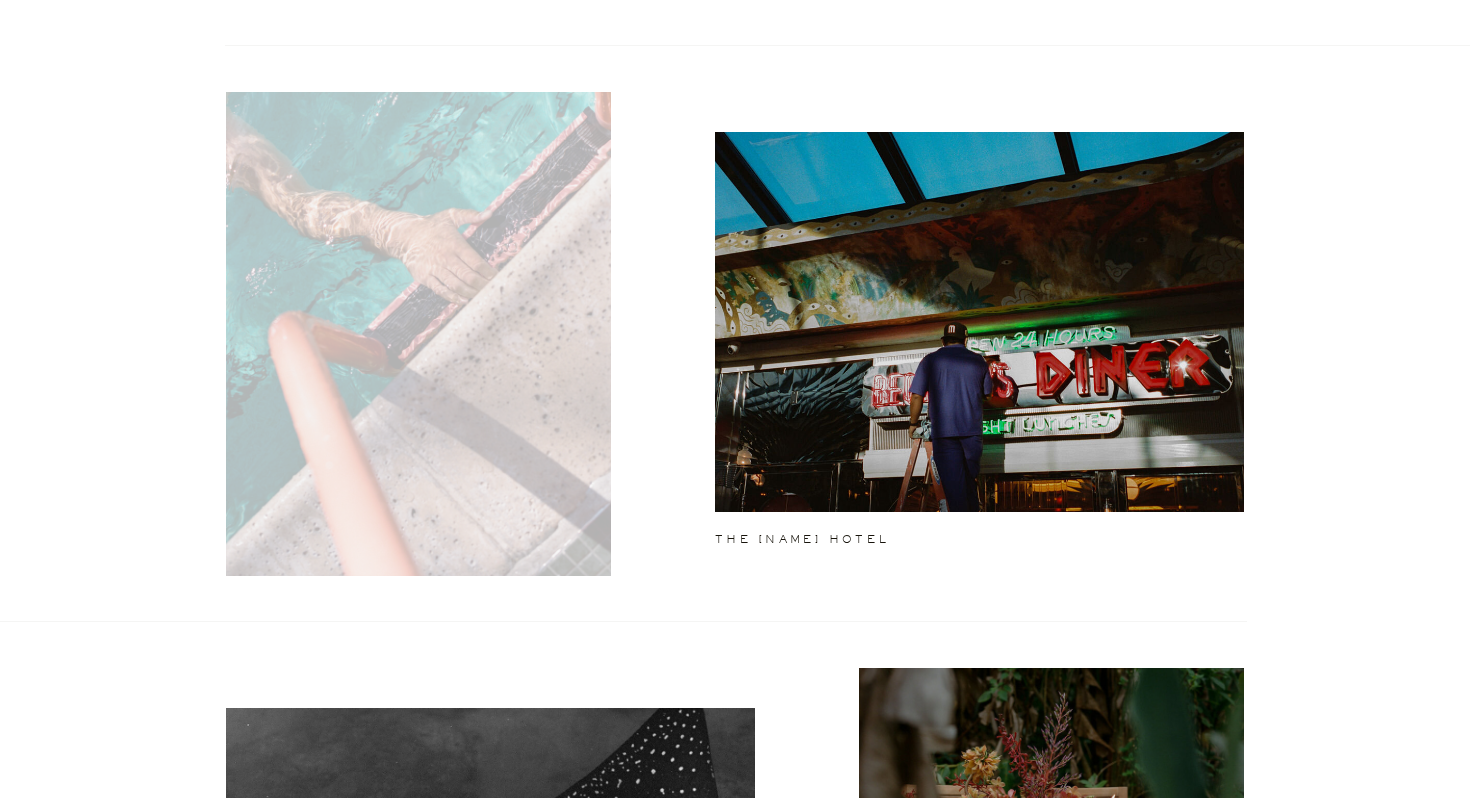 click at bounding box center [418, 334] 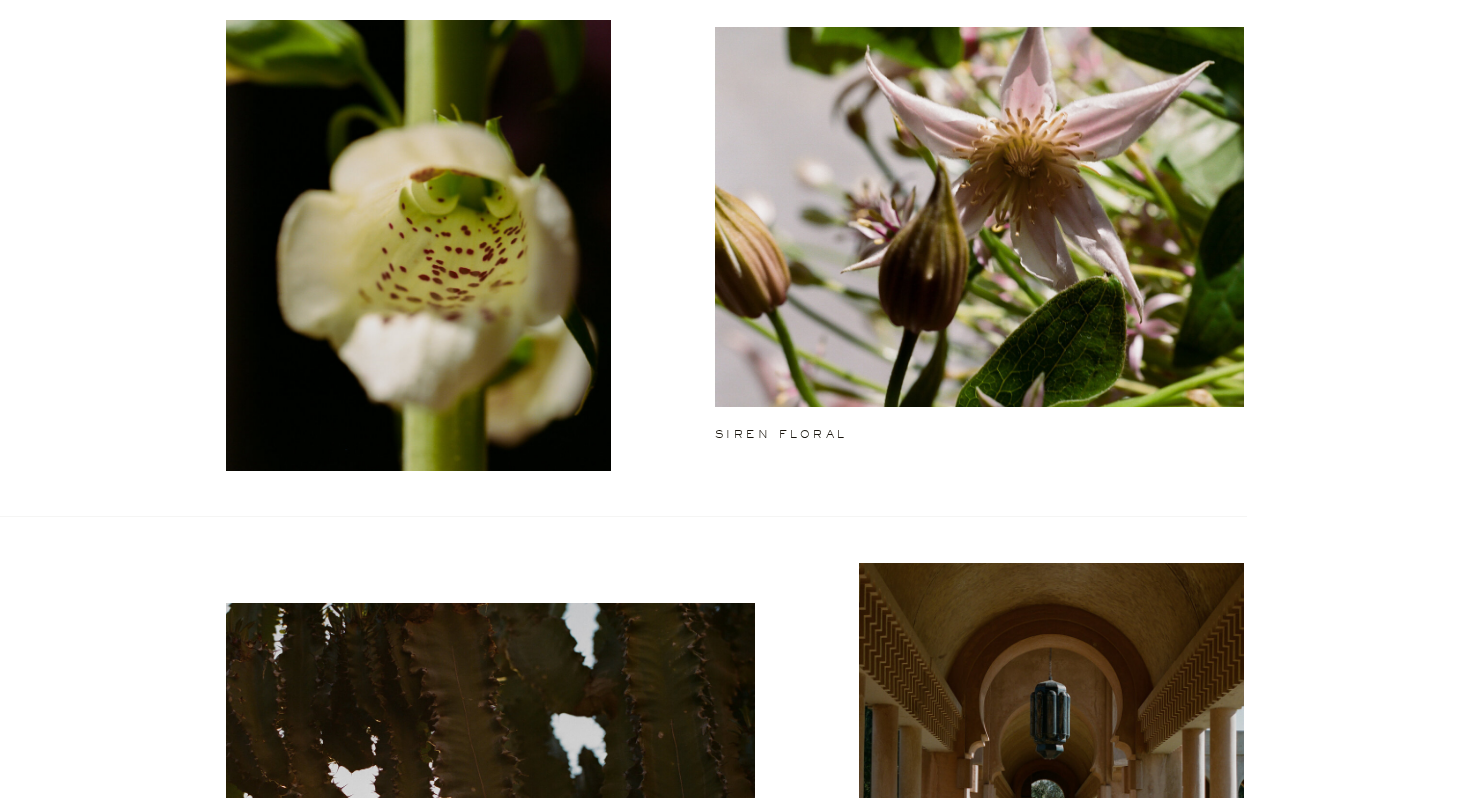 scroll, scrollTop: 0, scrollLeft: 0, axis: both 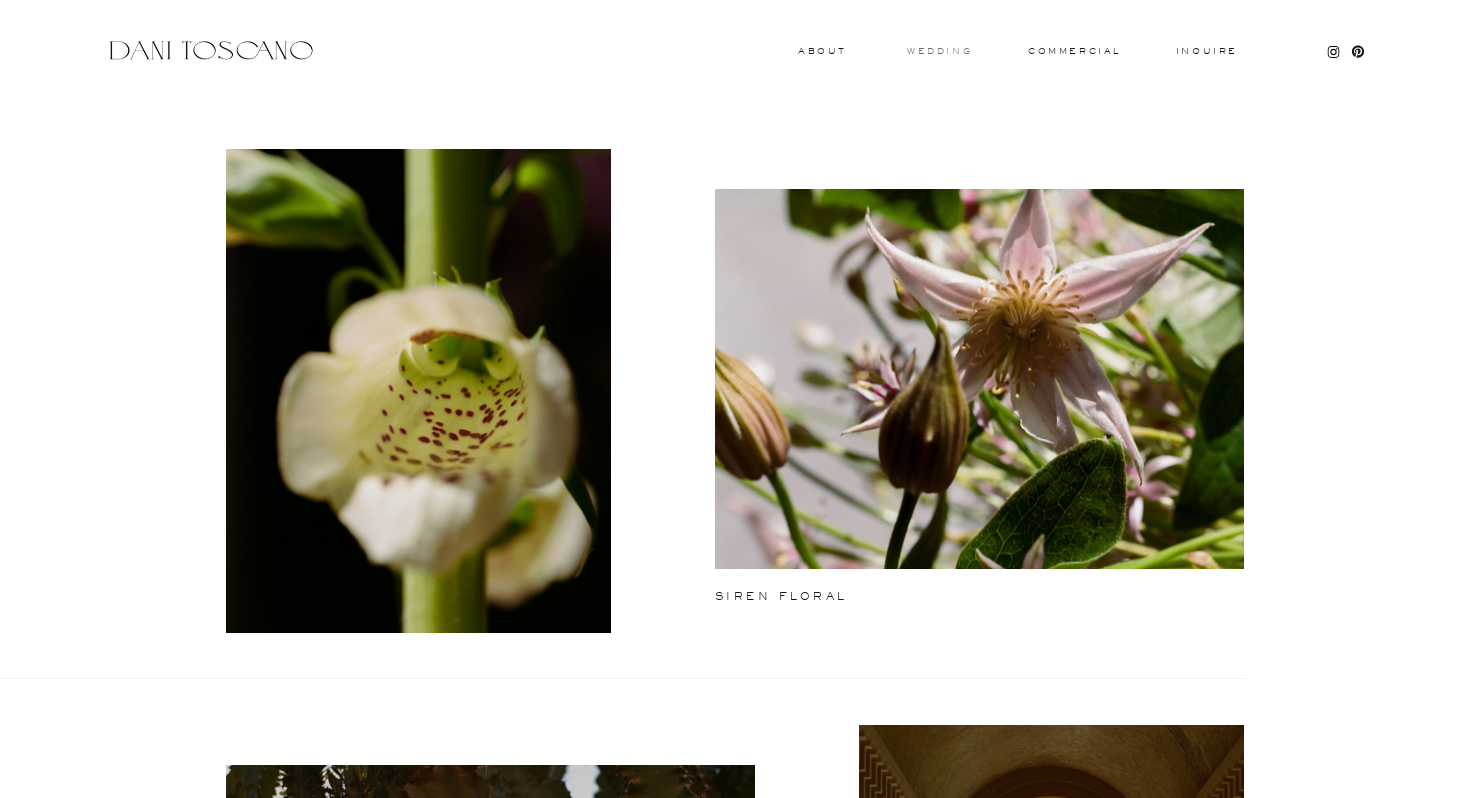 click on "wedding" at bounding box center (939, 50) 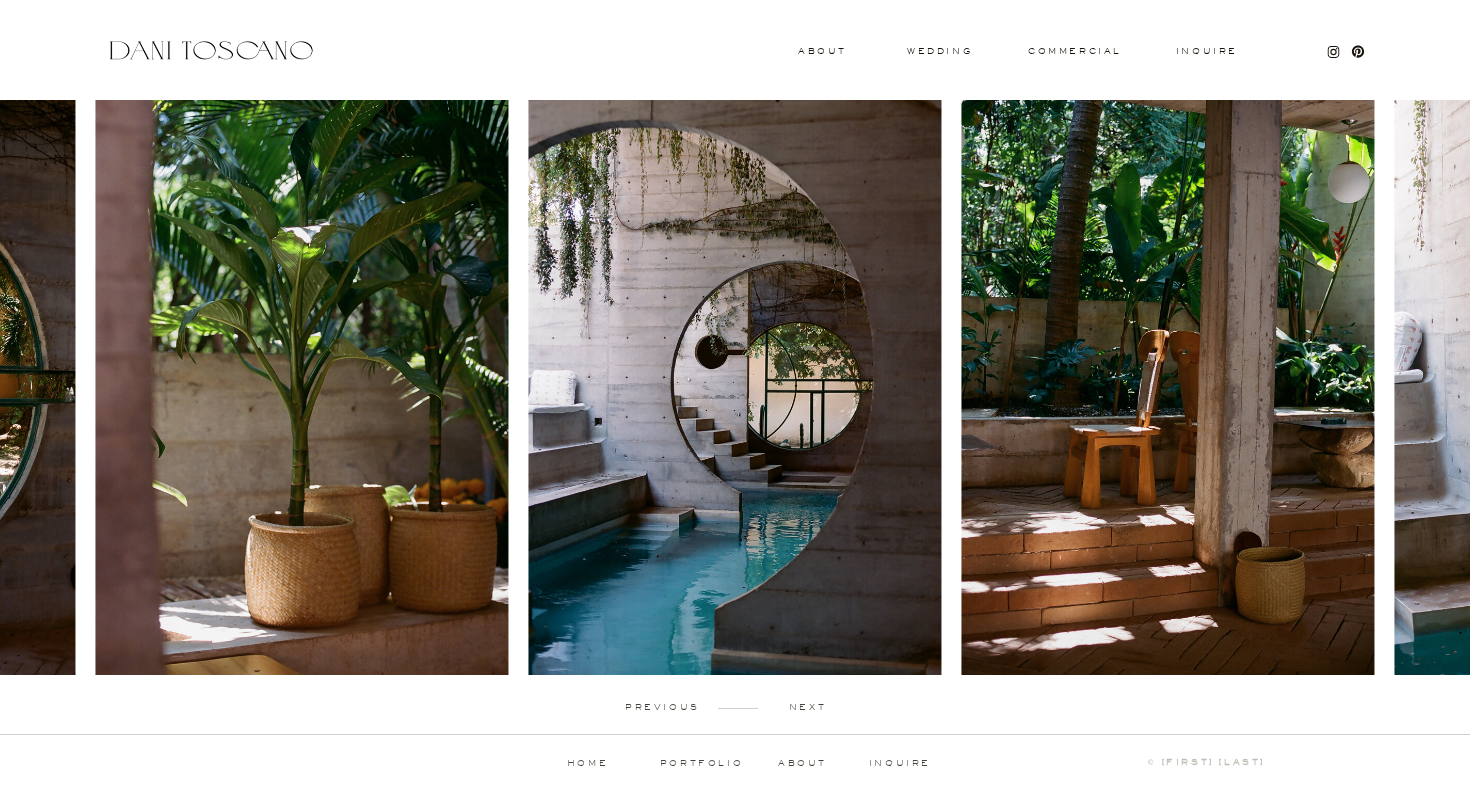 scroll, scrollTop: 0, scrollLeft: 0, axis: both 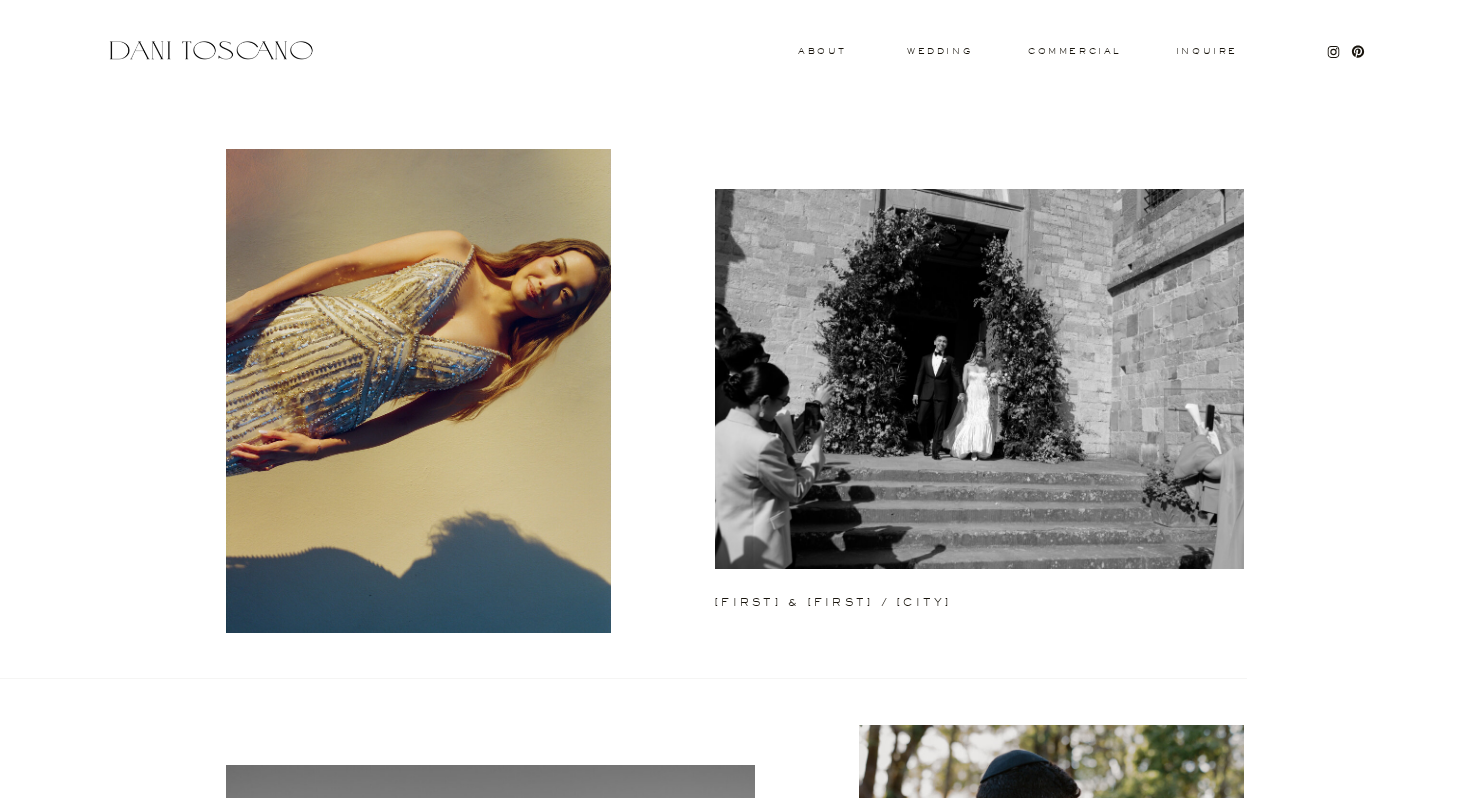 click on "Inquire commercial wedding About
jess & matt / tuscany abby & jordan / napa sheridan & jake / jackson hole caro & teresa / sea ranch candace & julian / france chloe & bailey / healdsburg sophia & lucas / santa barbara shina & quinn / sonoma rachael & alec / puglia danielle & luke / hollywood portfolio about inquire  ↑ back to top © dani toscano home
Inquire commercial wedding About
Inquire Blog Portfolio About
weddings engagement editorial" at bounding box center (735, 2969) 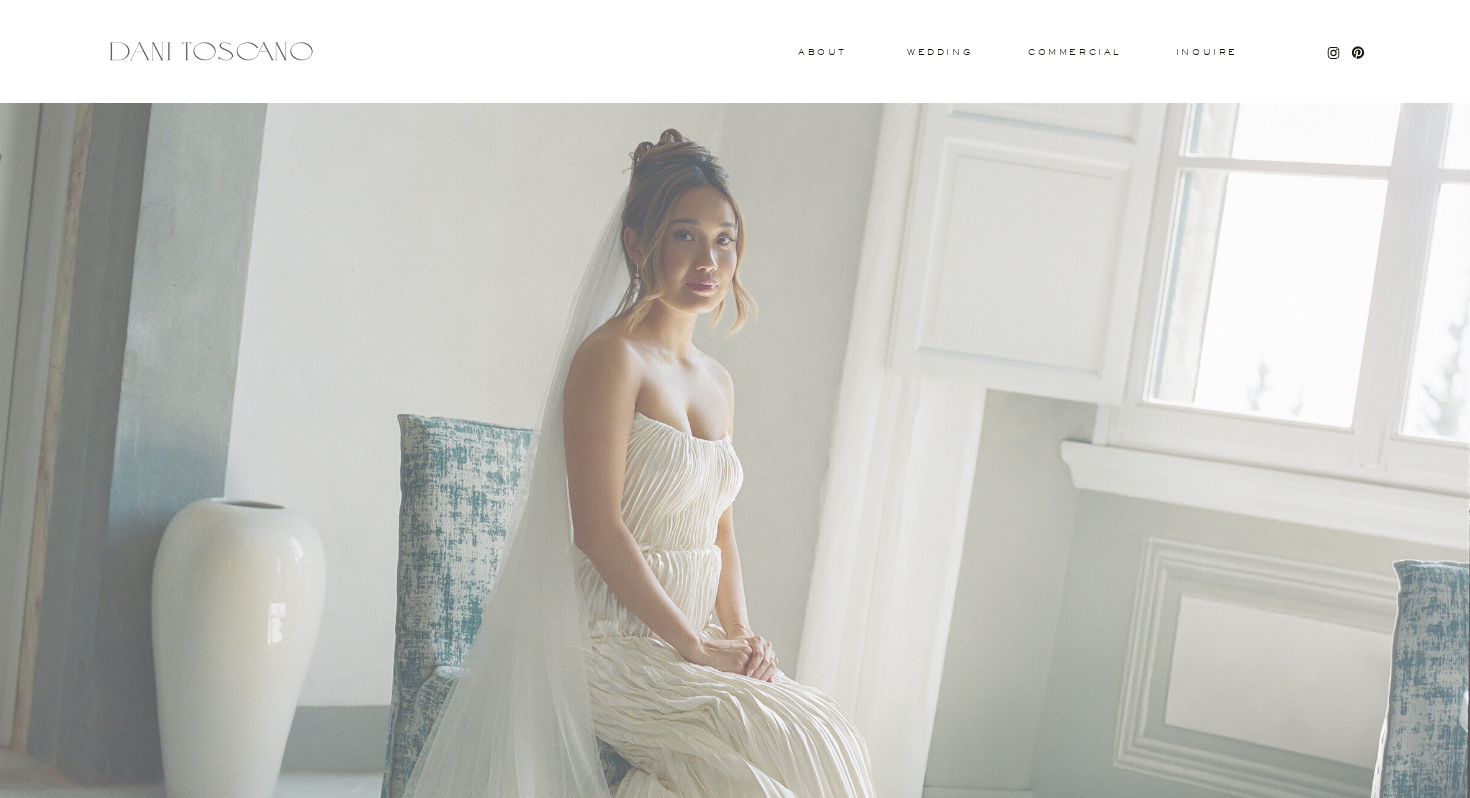 scroll, scrollTop: 0, scrollLeft: 0, axis: both 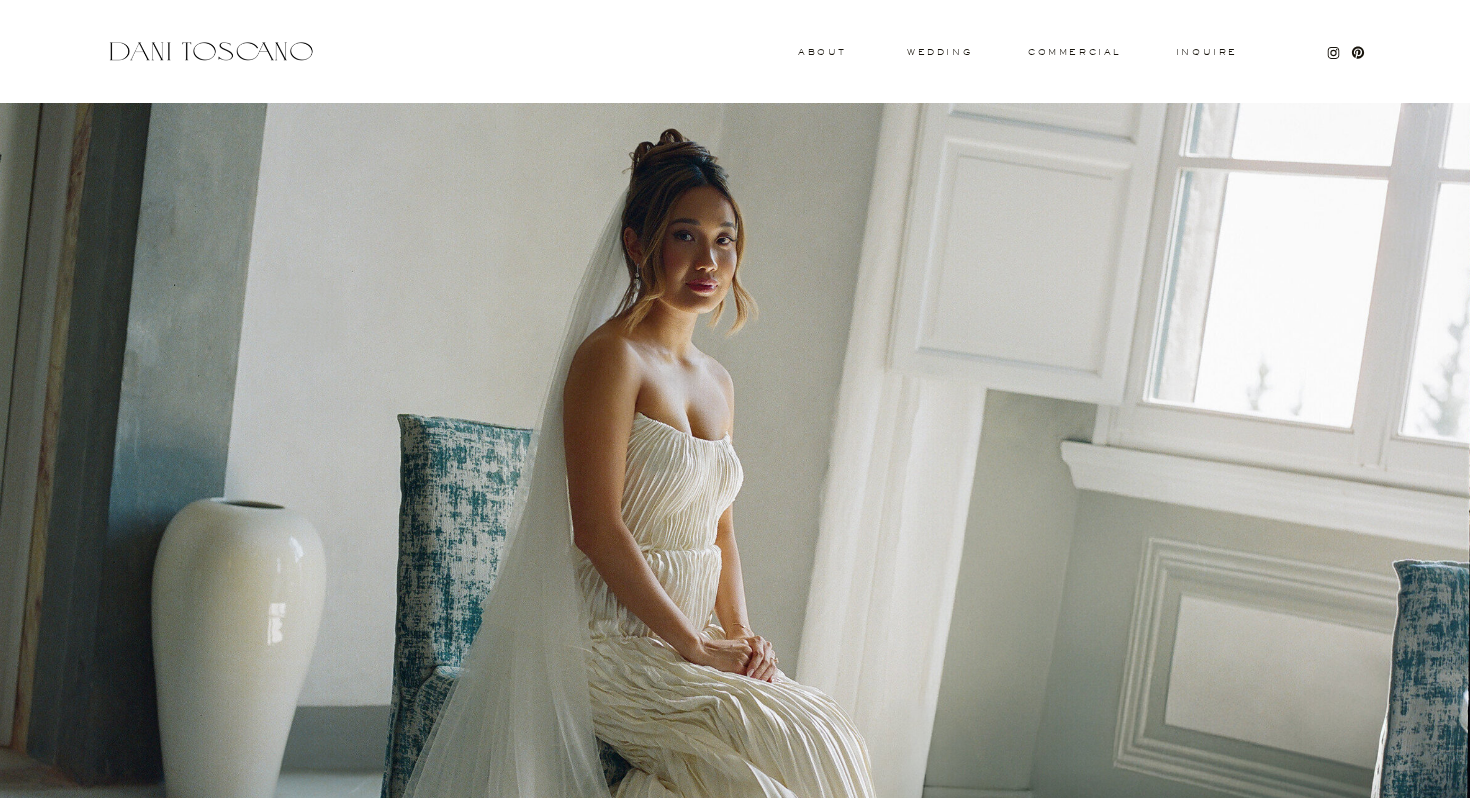 click on "Inquire commercial wedding About
Leading with warmth, Dani responds to her clients with ease, kindness, and gentleness. Her images are intuitive and chameleonic to each couple — composed with magnificent light and cinematic composition. Dani’s visual aesthetic has been described as a blend of romantic & creative, often complimenting clients who have an appreciation for the arts and living in the moment. She approaches creating by reflecting and gently guiding, so that each image feels as intimate and deeply true as the moments before them.  Learn More portfolio about inquire  ↑ back to top © dani toscano home
Inquire commercial wedding About
Inquire Blog Portfolio About
weddings engagement editorial" at bounding box center [735, 1389] 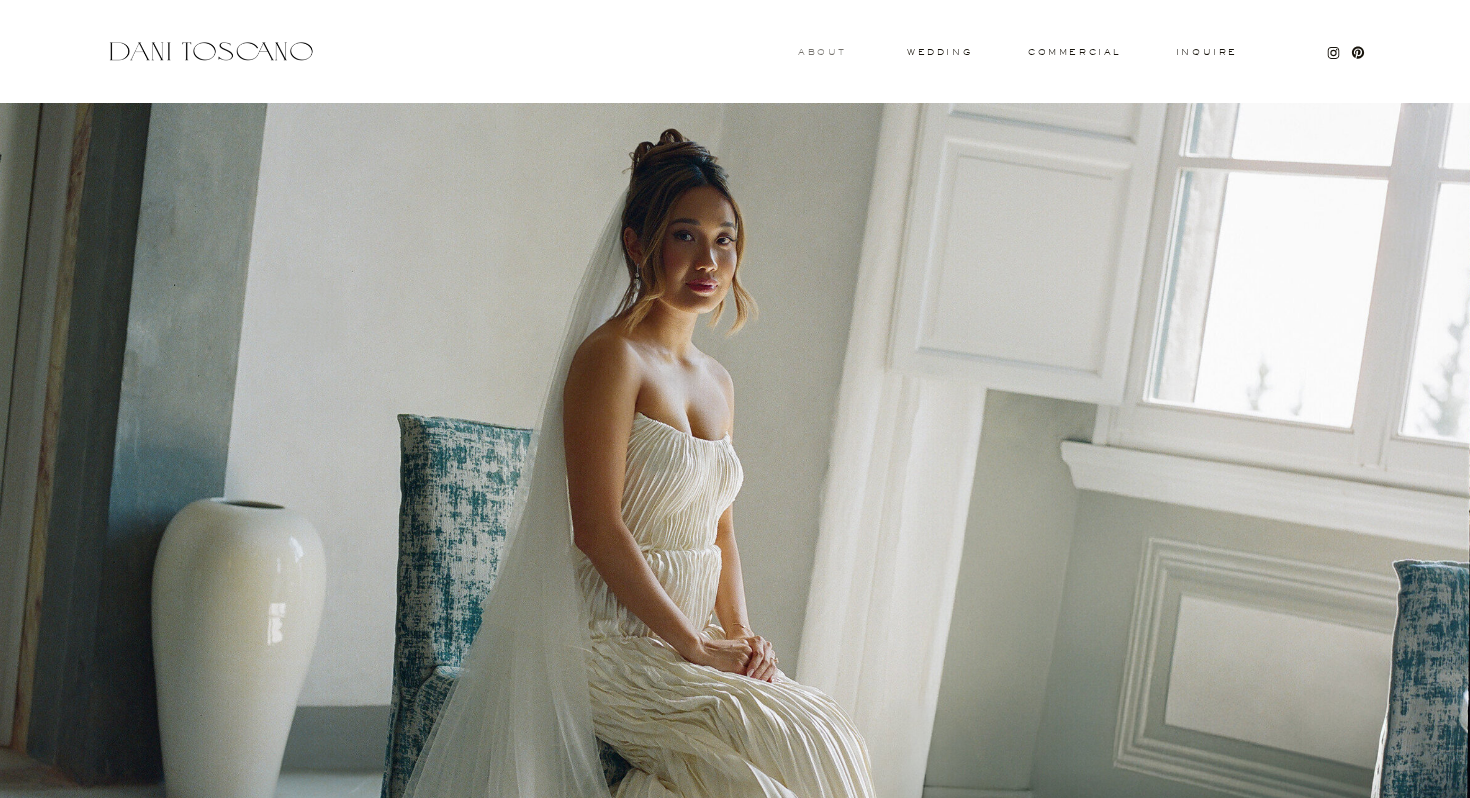 click on "About" at bounding box center [820, 51] 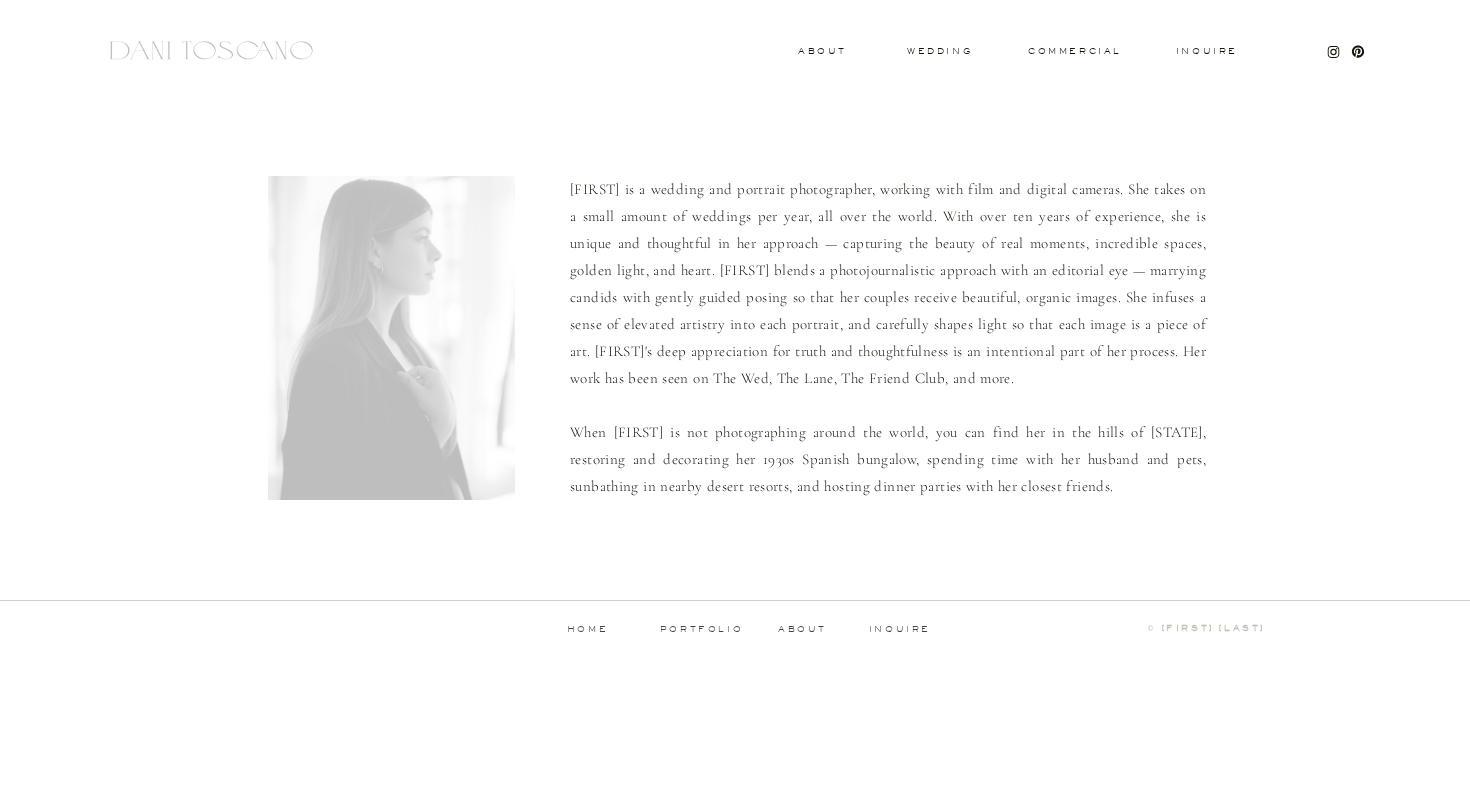 scroll, scrollTop: 0, scrollLeft: 0, axis: both 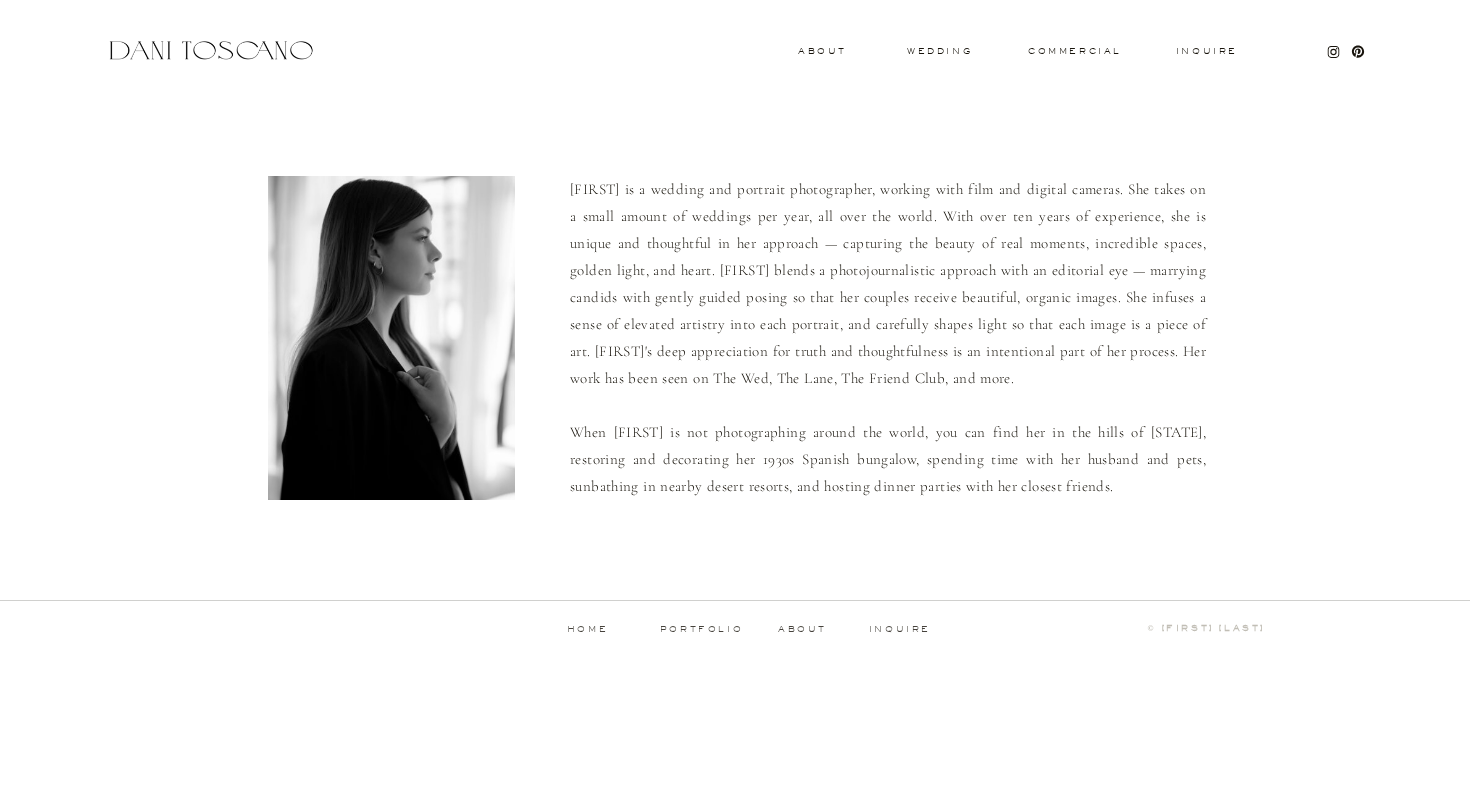 click at bounding box center [211, 50] 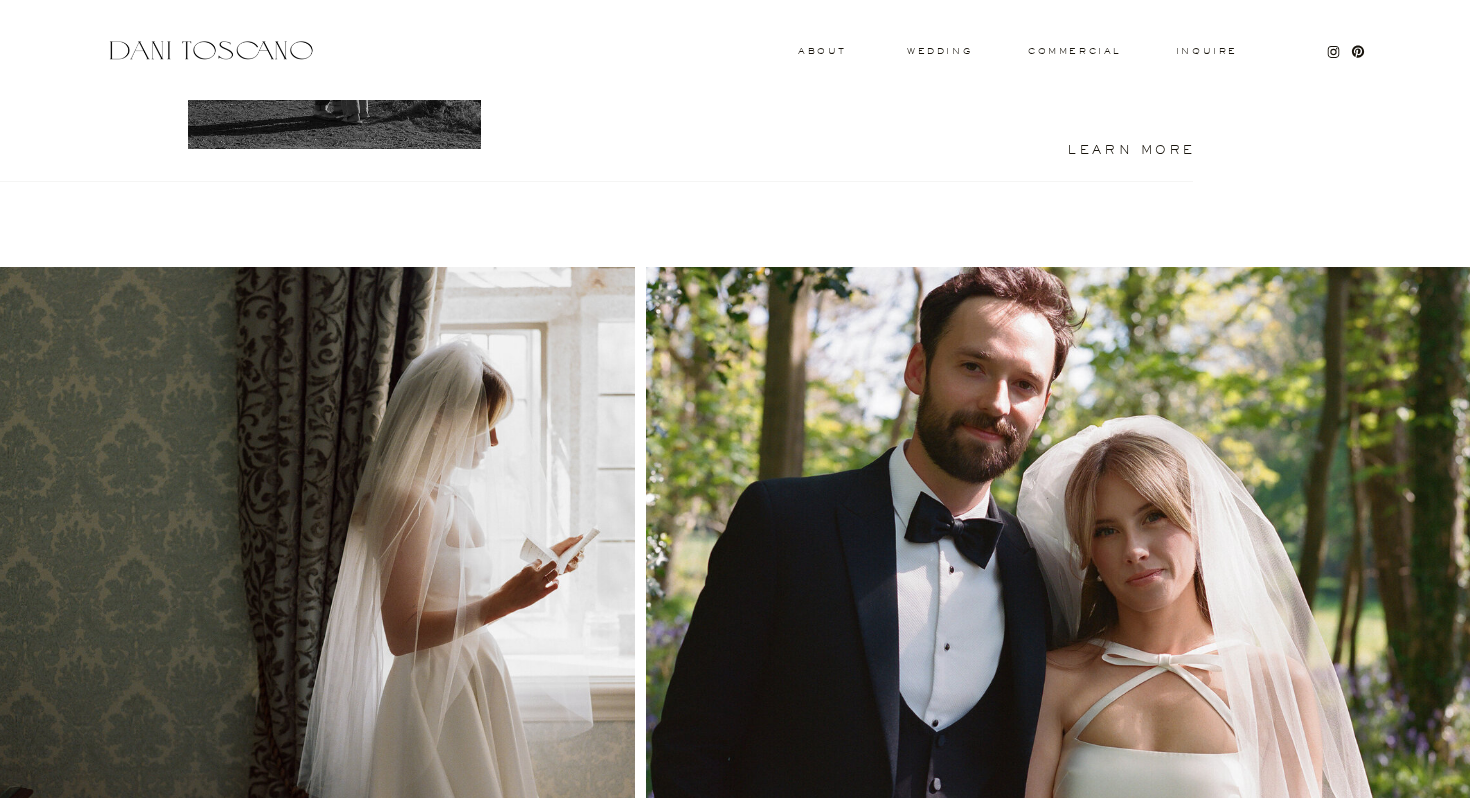scroll, scrollTop: 1980, scrollLeft: 0, axis: vertical 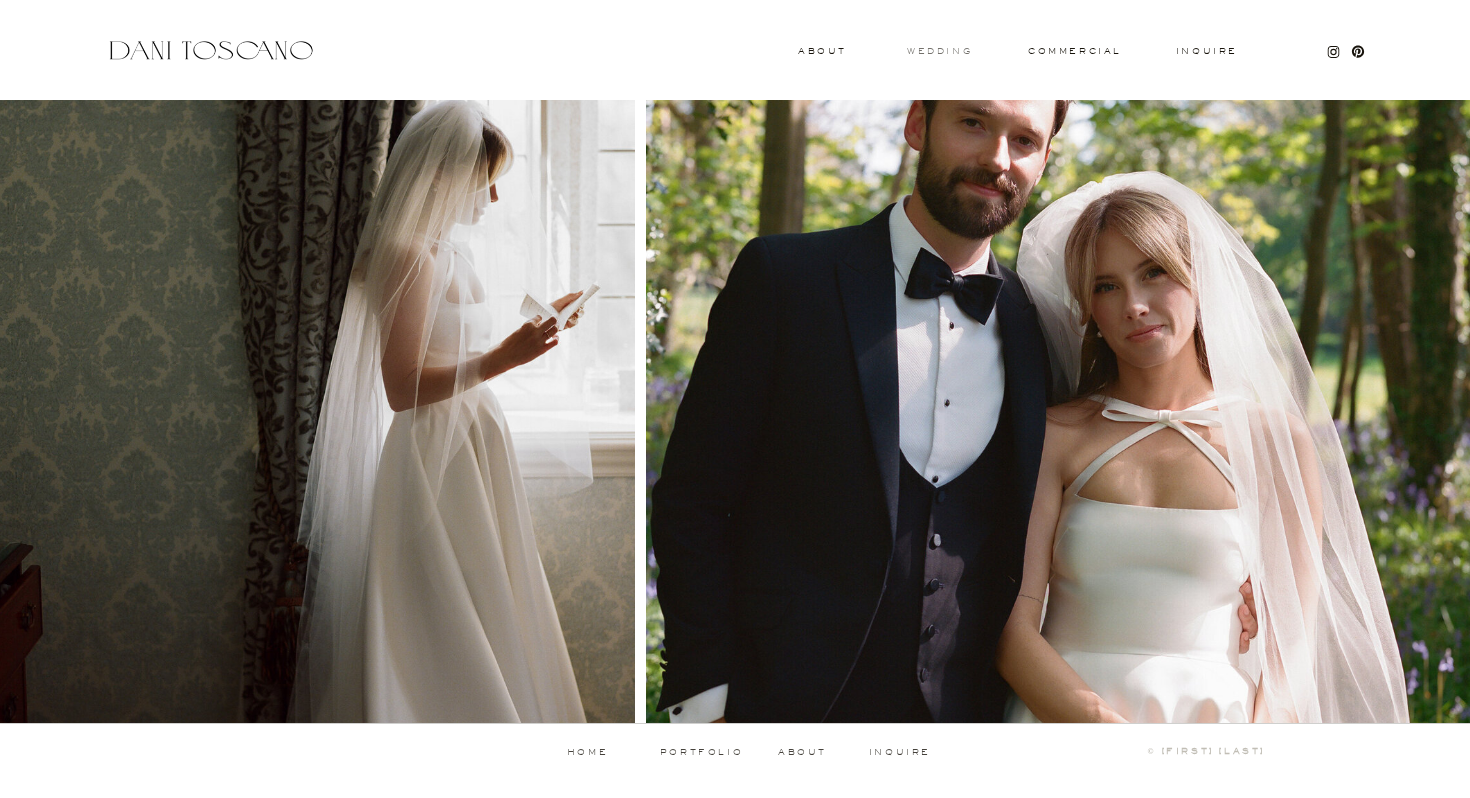 click on "wedding" at bounding box center [939, 50] 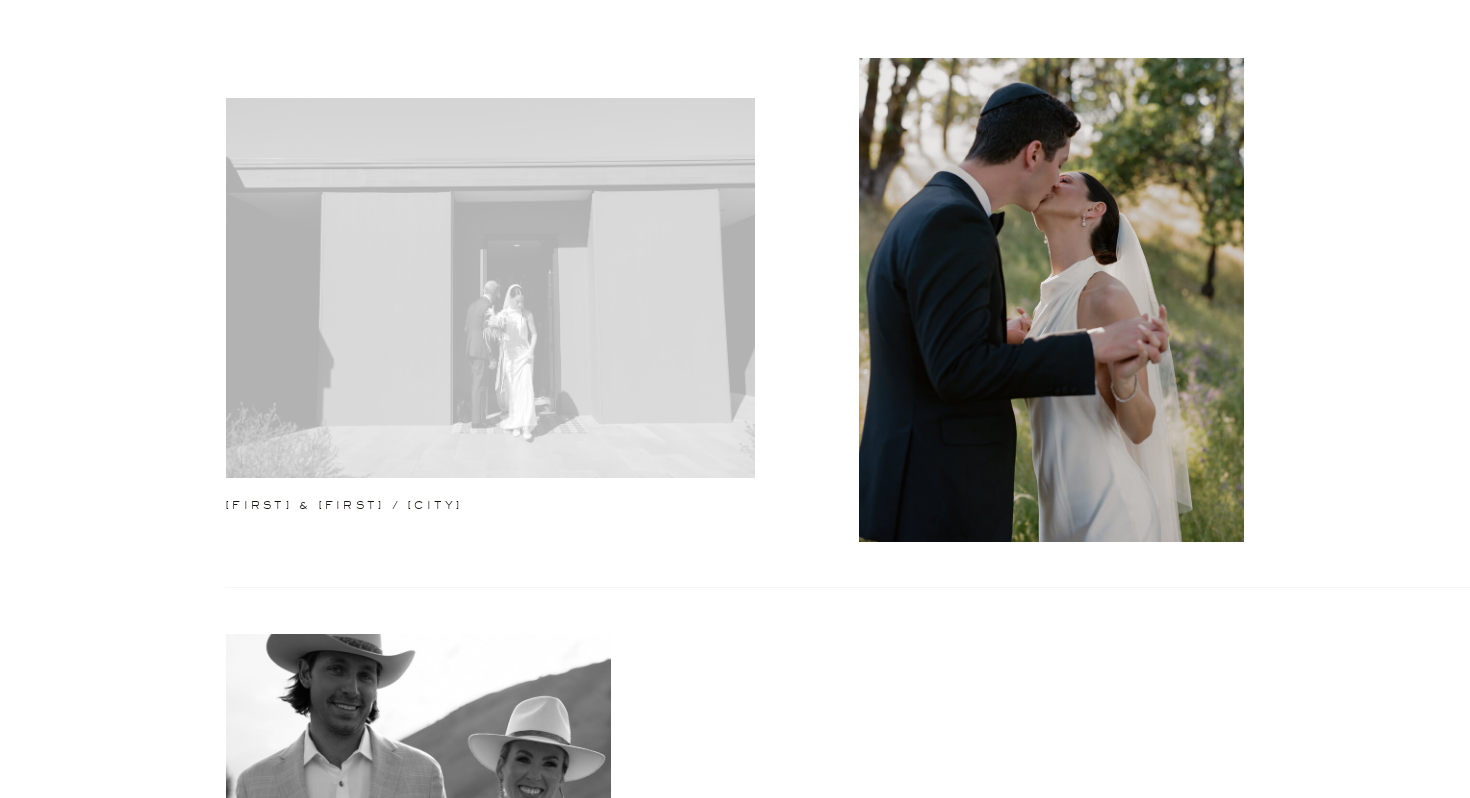 scroll, scrollTop: 658, scrollLeft: 0, axis: vertical 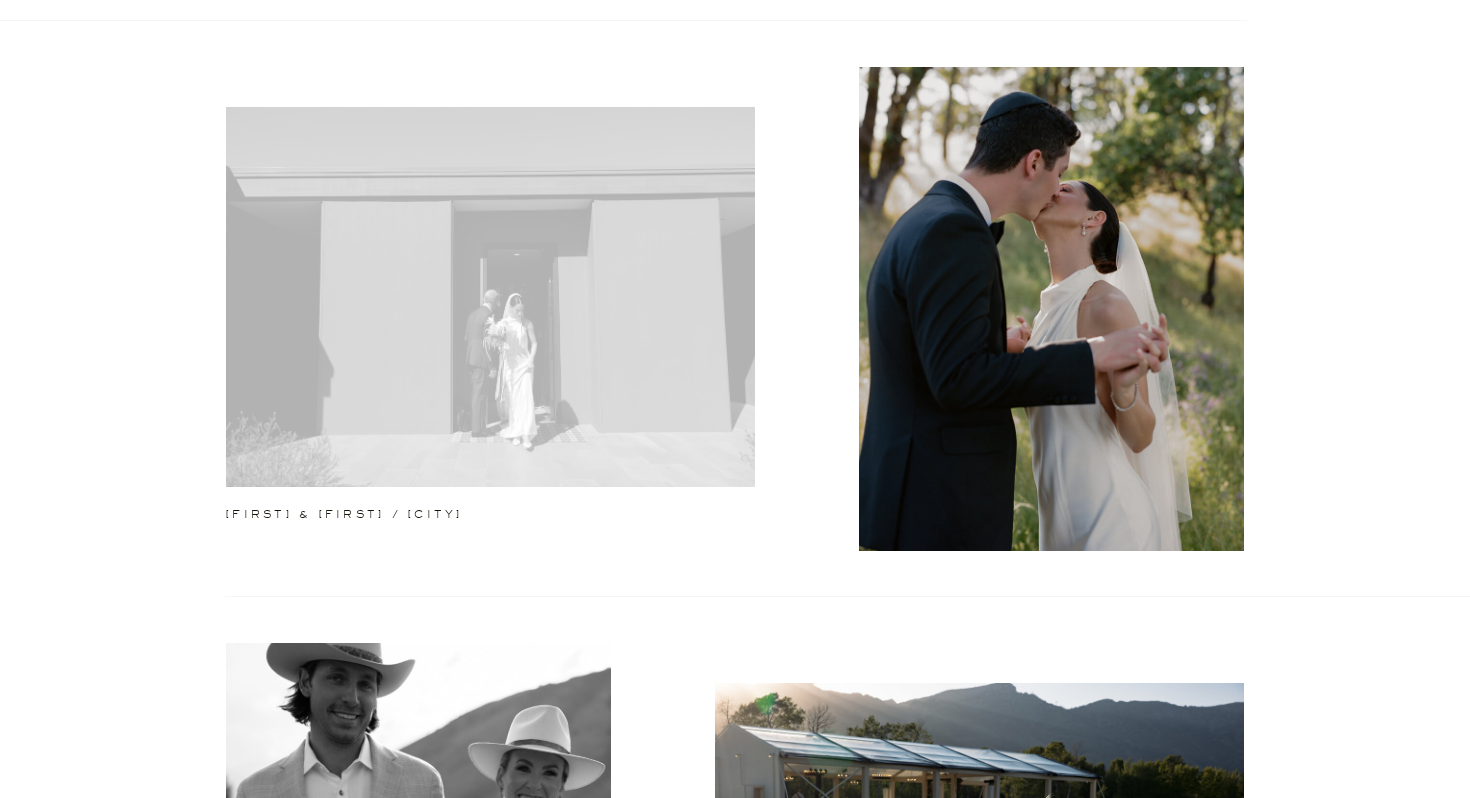click at bounding box center [490, 297] 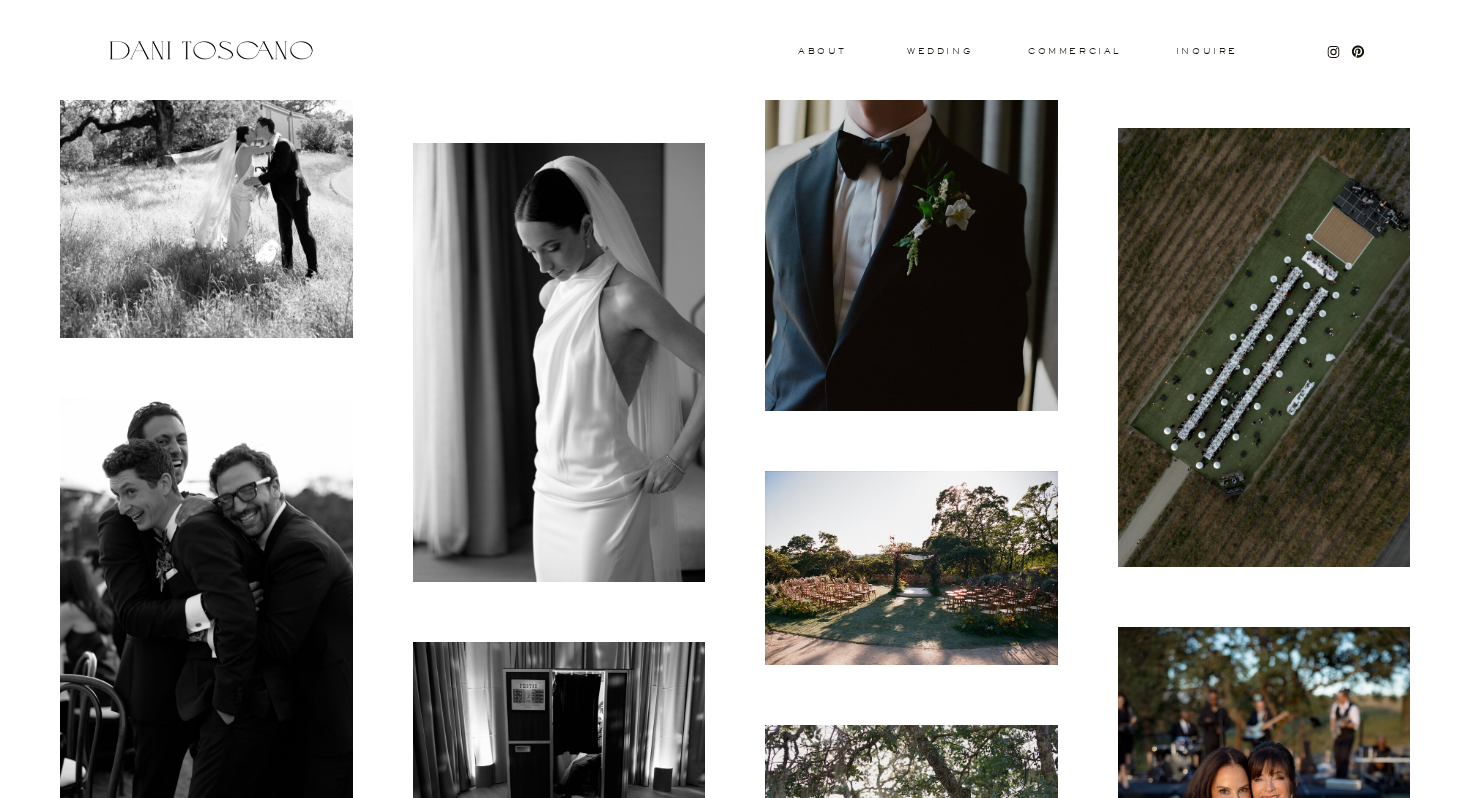 scroll, scrollTop: 8594, scrollLeft: 0, axis: vertical 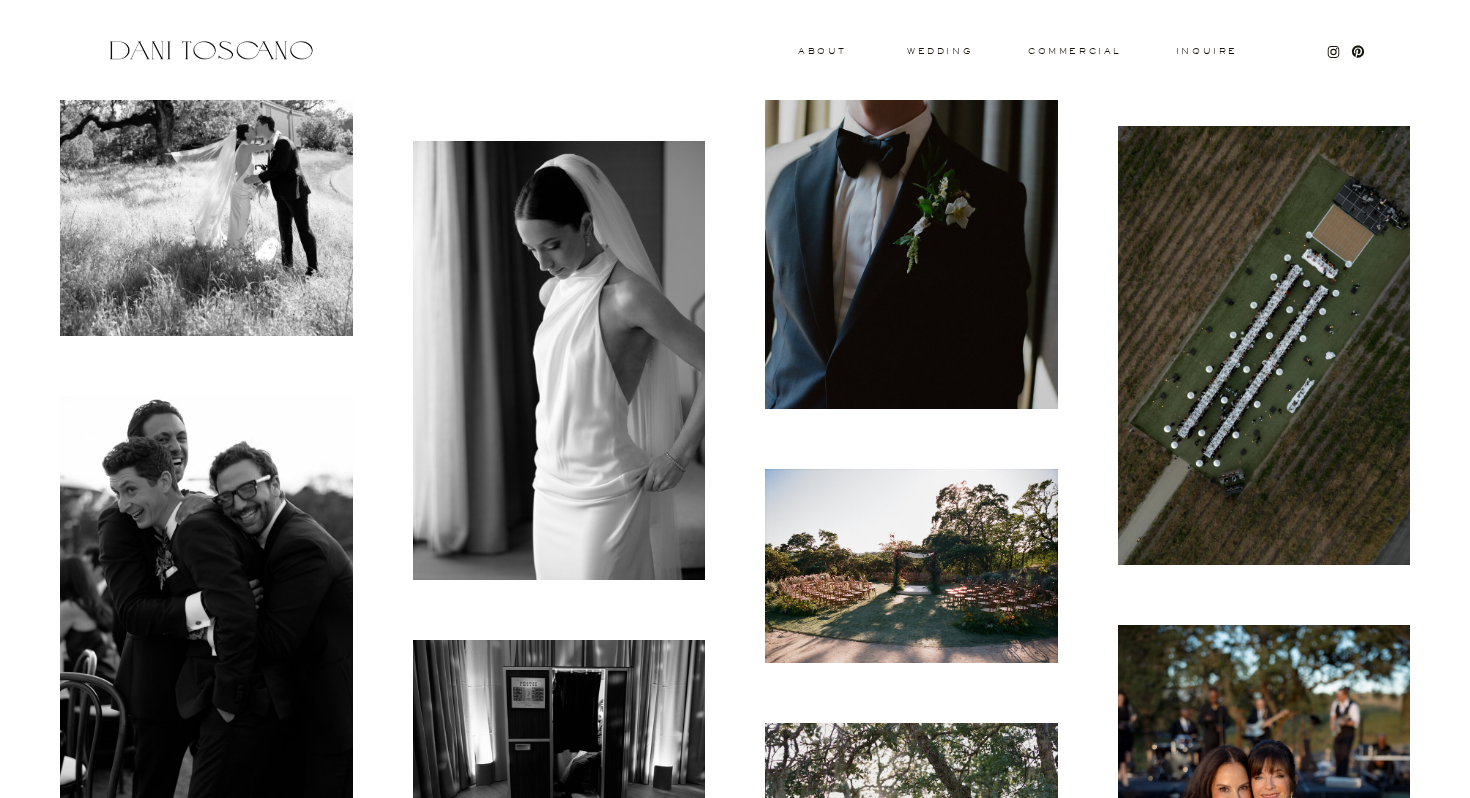 click at bounding box center (1264, 345) 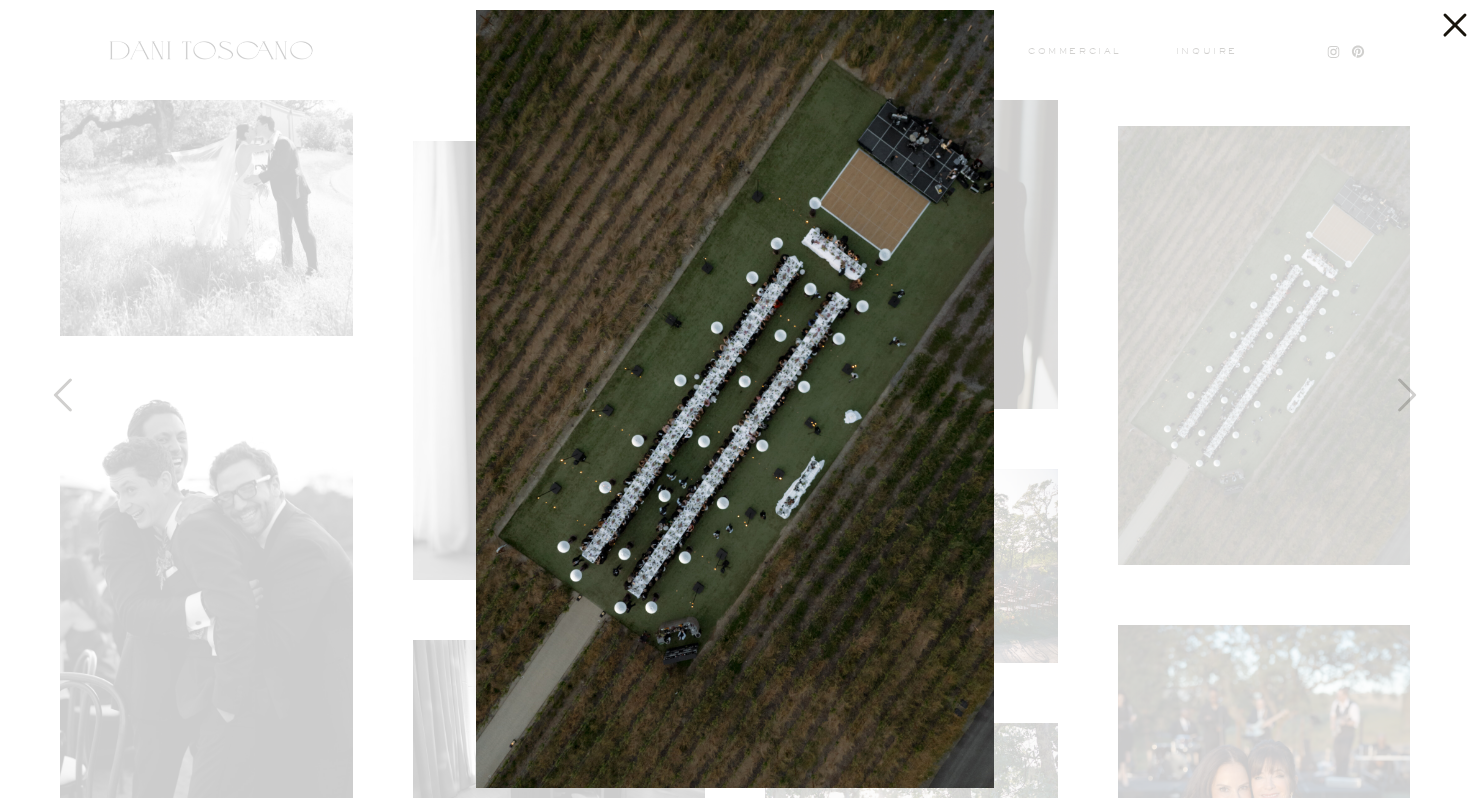 click at bounding box center [735, 399] 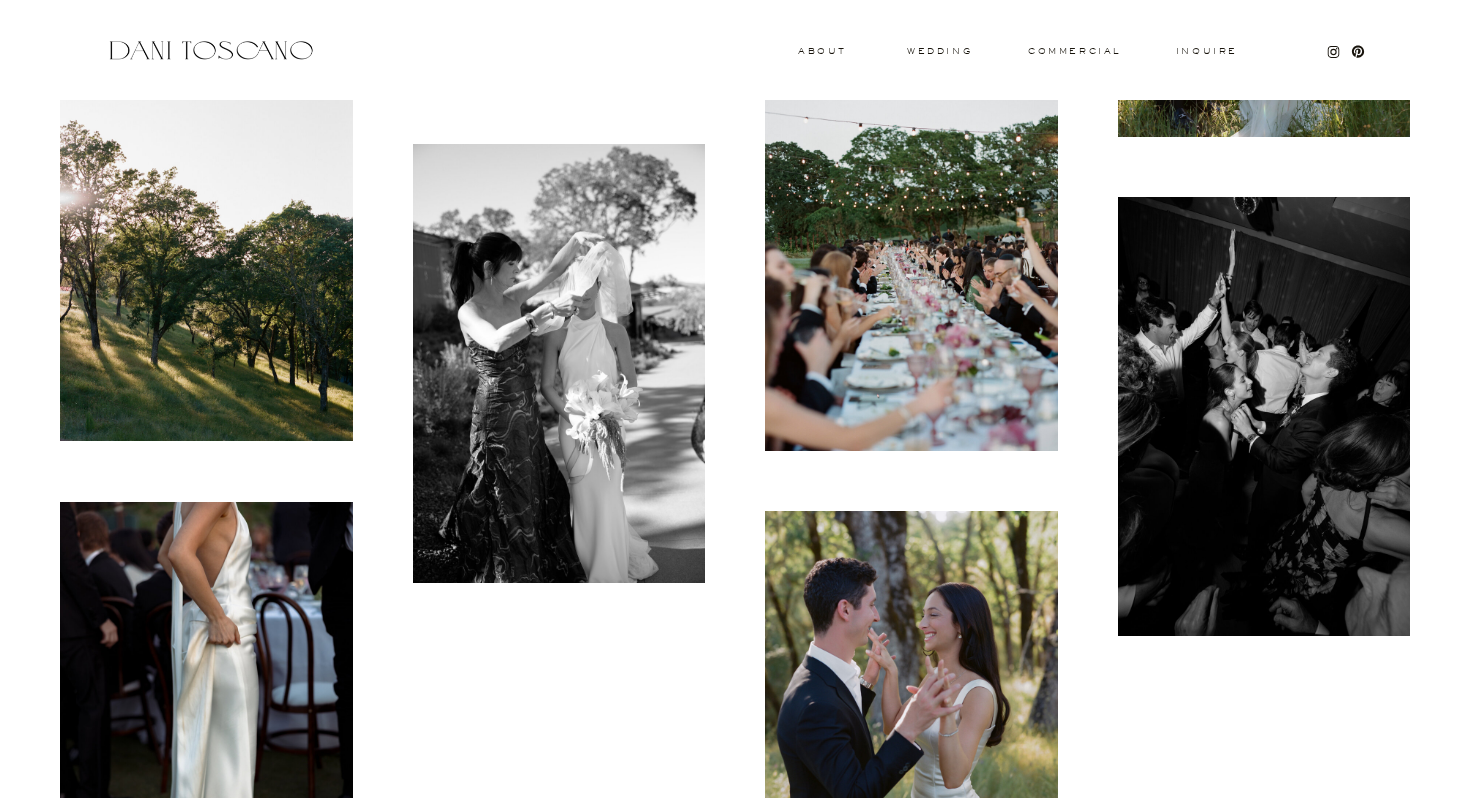 scroll, scrollTop: 11811, scrollLeft: 0, axis: vertical 